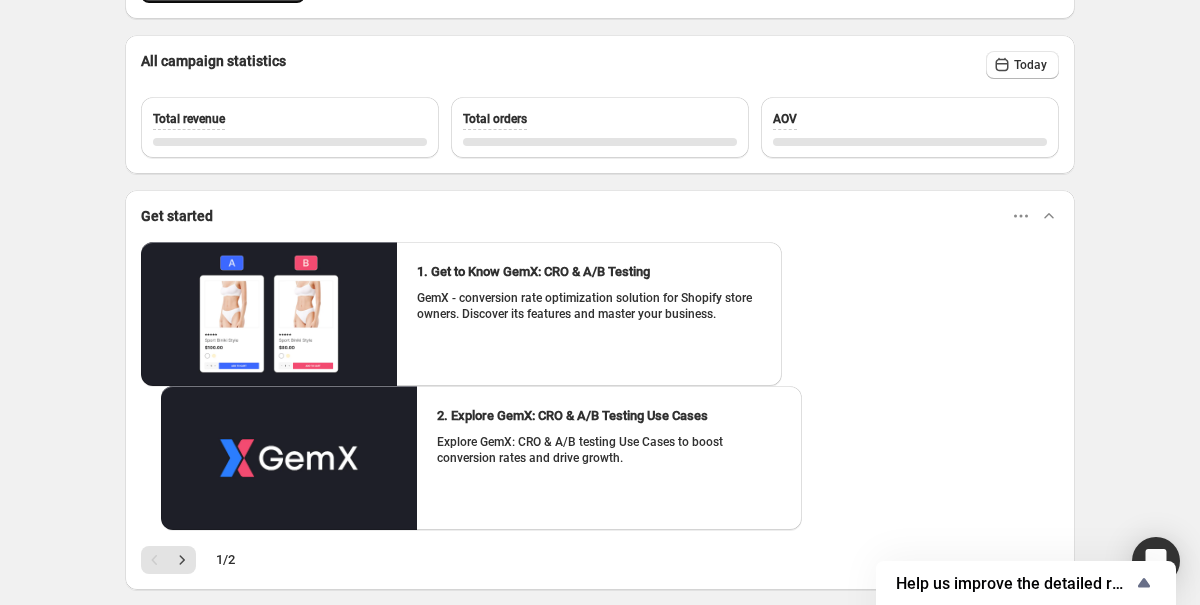 scroll, scrollTop: 0, scrollLeft: 0, axis: both 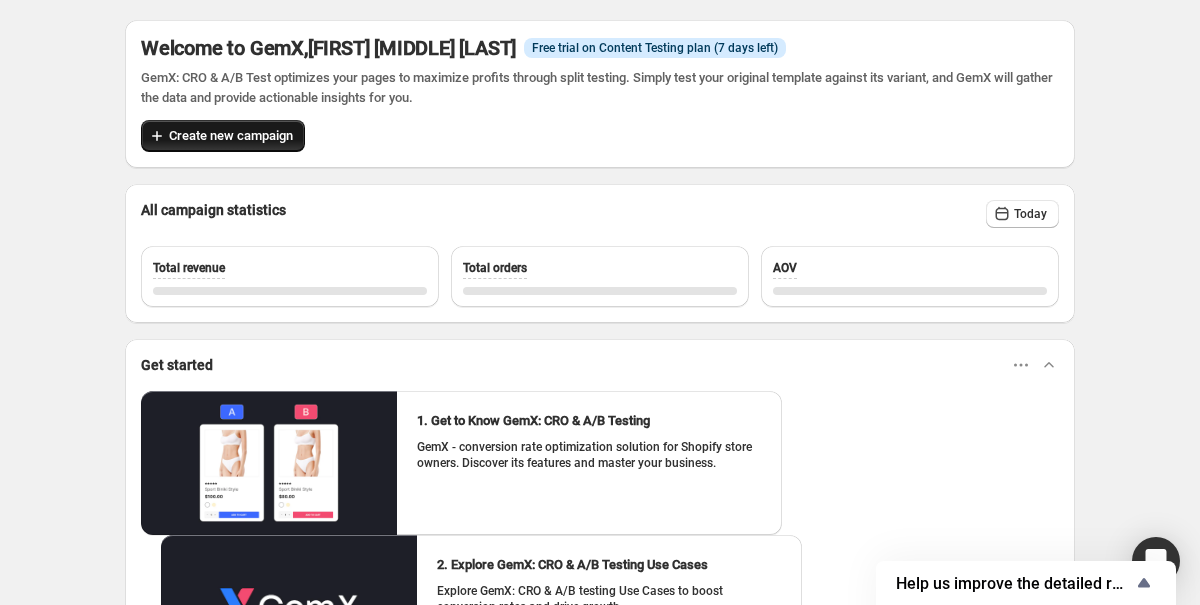 click on "Create new campaign" at bounding box center (231, 136) 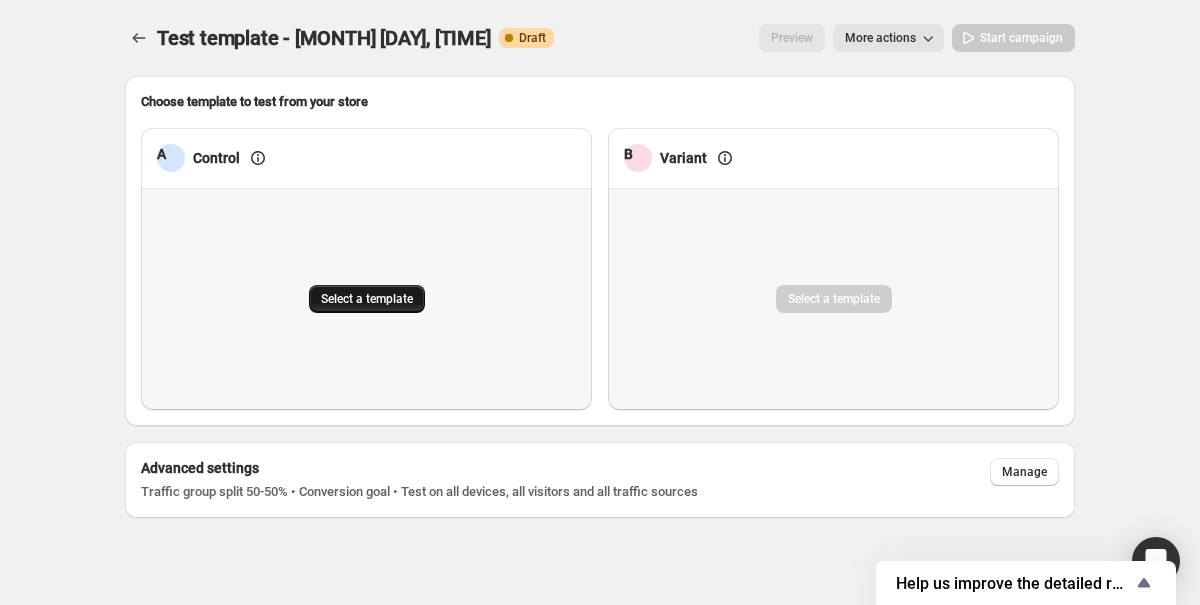 click on "Select a template" at bounding box center [367, 299] 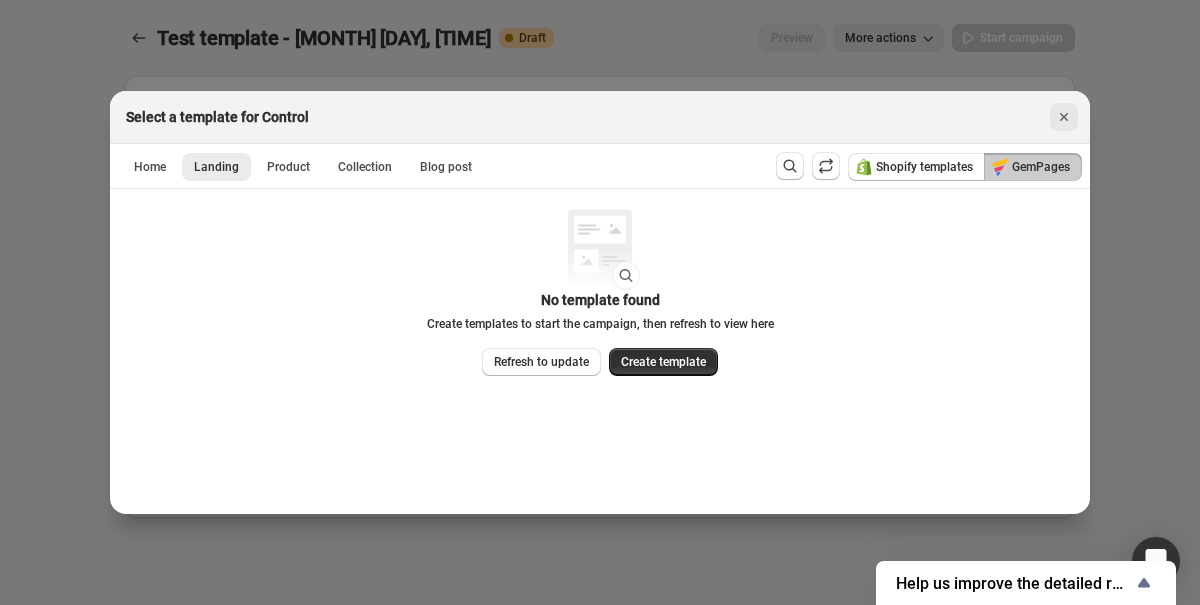 click at bounding box center (1064, 117) 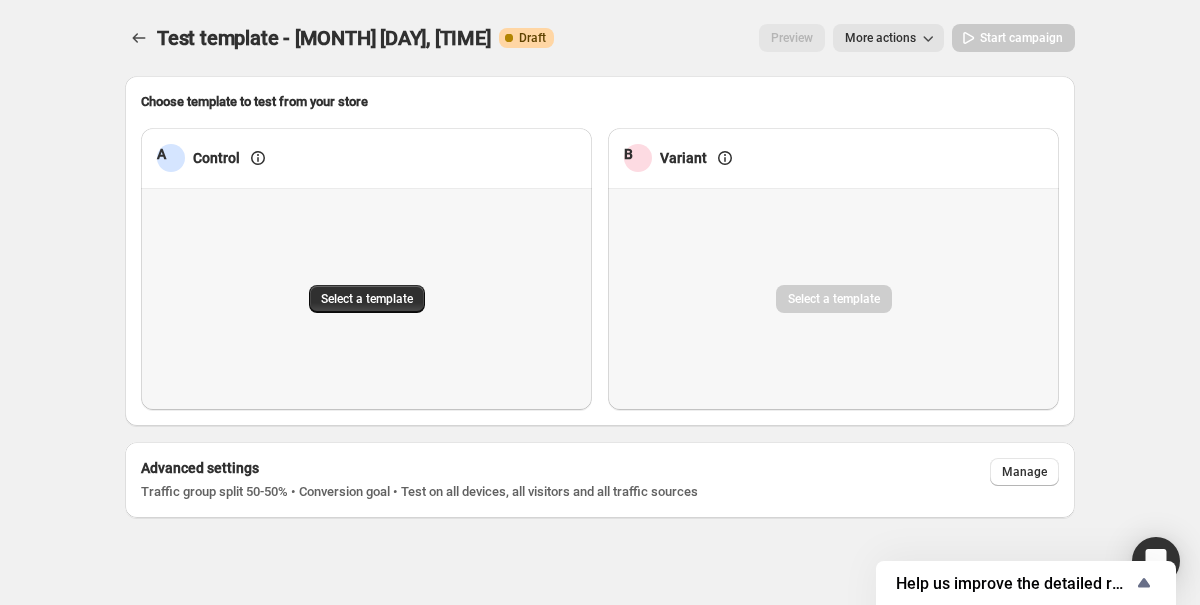 scroll, scrollTop: 20, scrollLeft: 0, axis: vertical 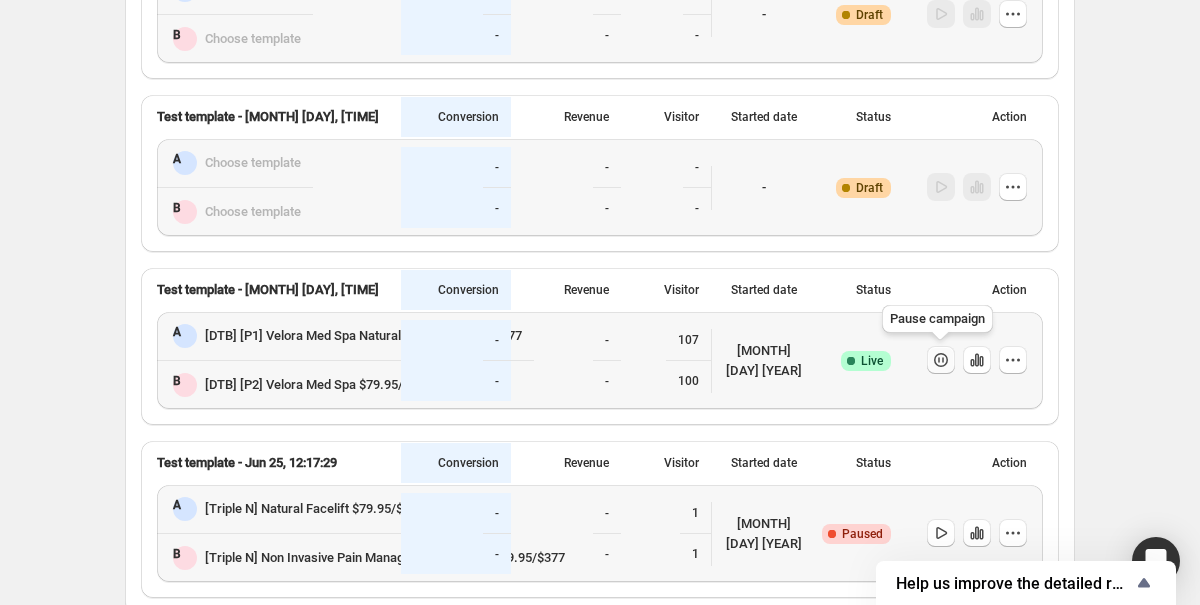 click at bounding box center (941, 360) 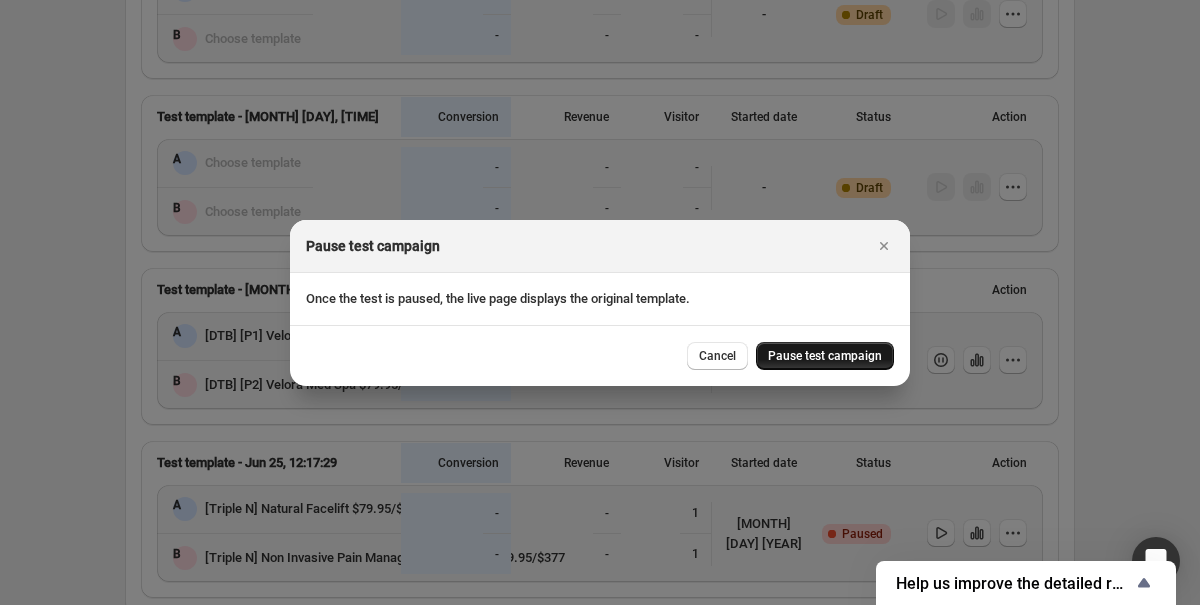 click on "Pause test campaign" at bounding box center [825, 356] 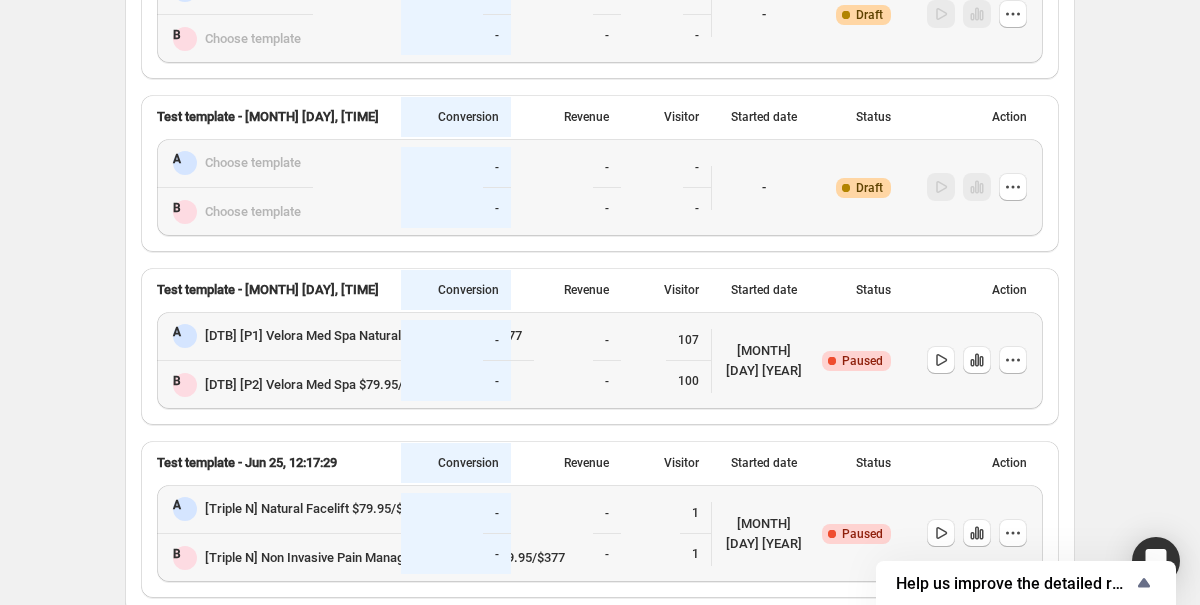 click on "[DTB] [P1] Velora Med Spa Natural Facelift $79.95/$377" at bounding box center (363, 336) 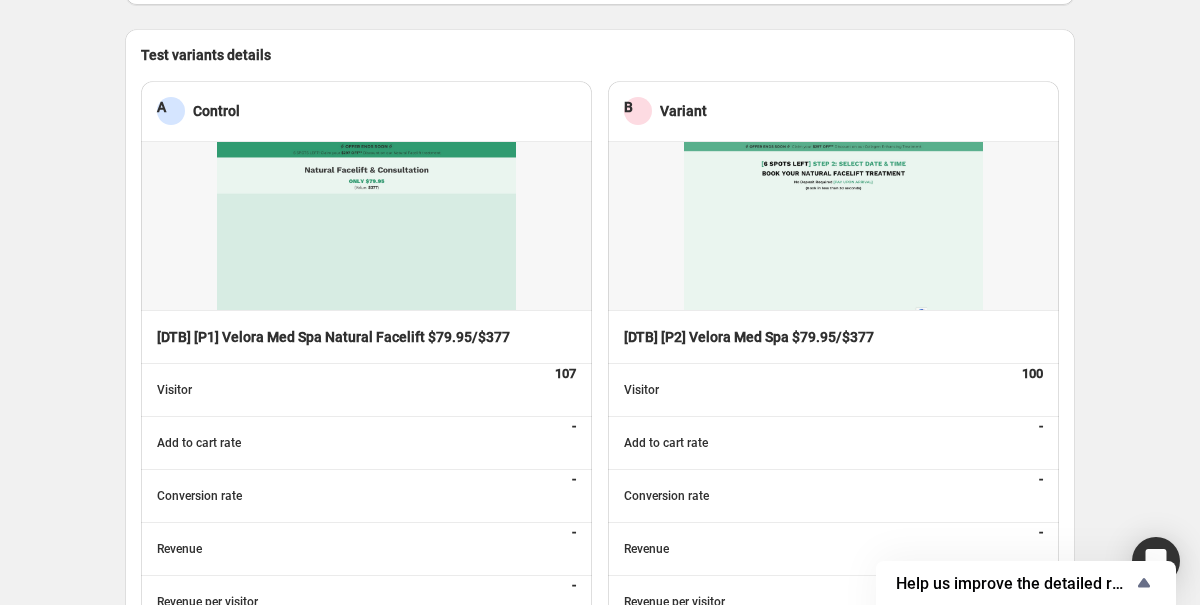 scroll, scrollTop: 403, scrollLeft: 0, axis: vertical 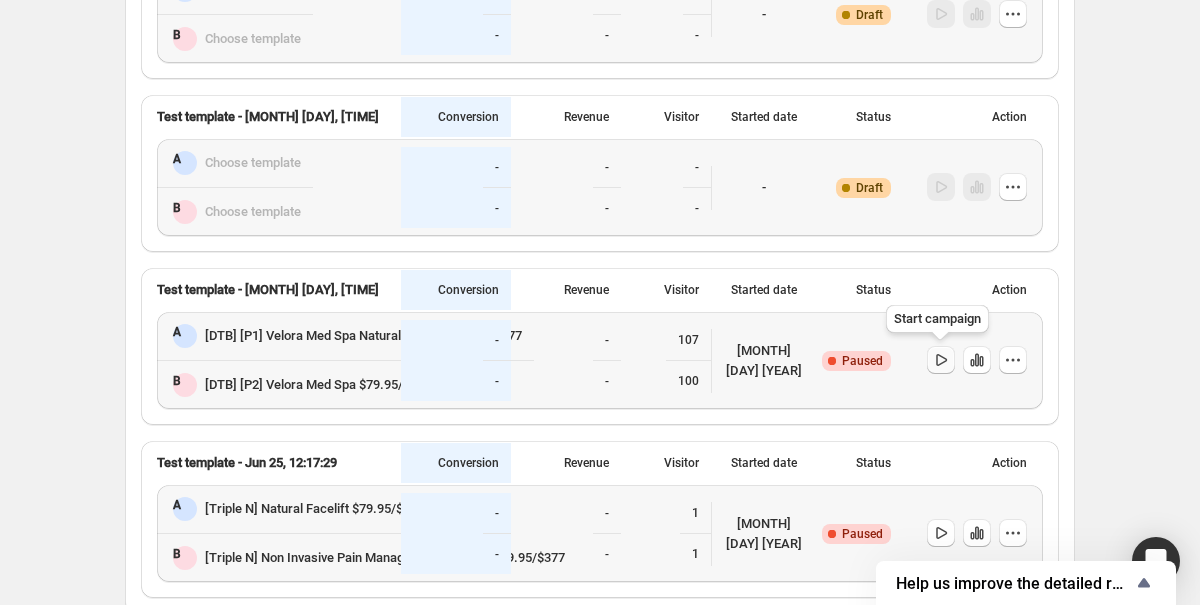 click at bounding box center [941, 360] 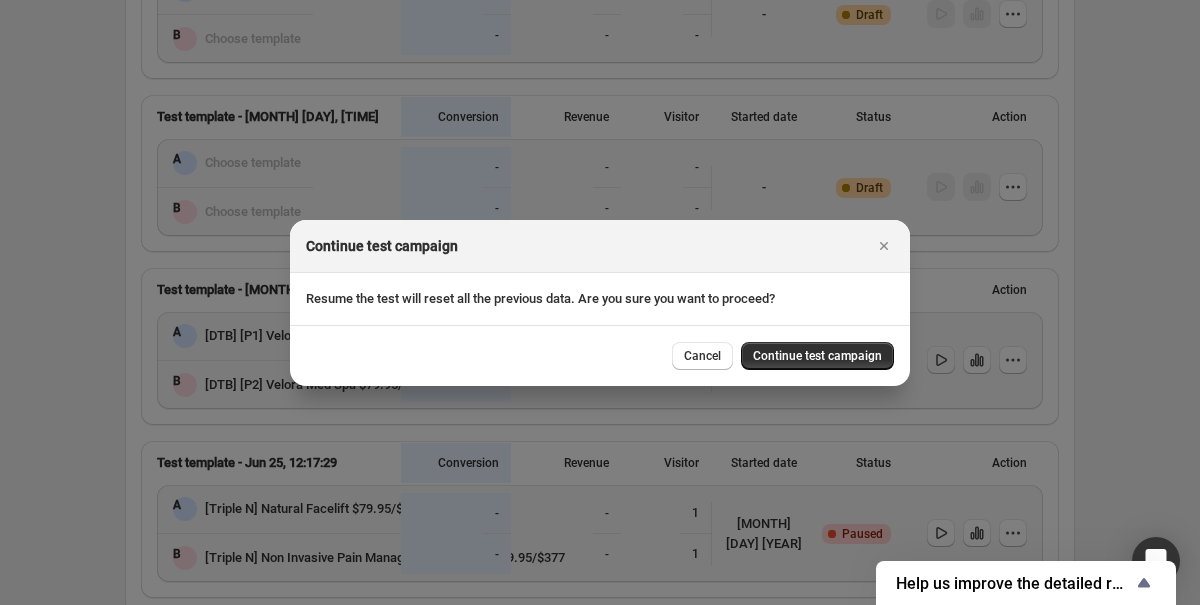 click at bounding box center [600, 302] 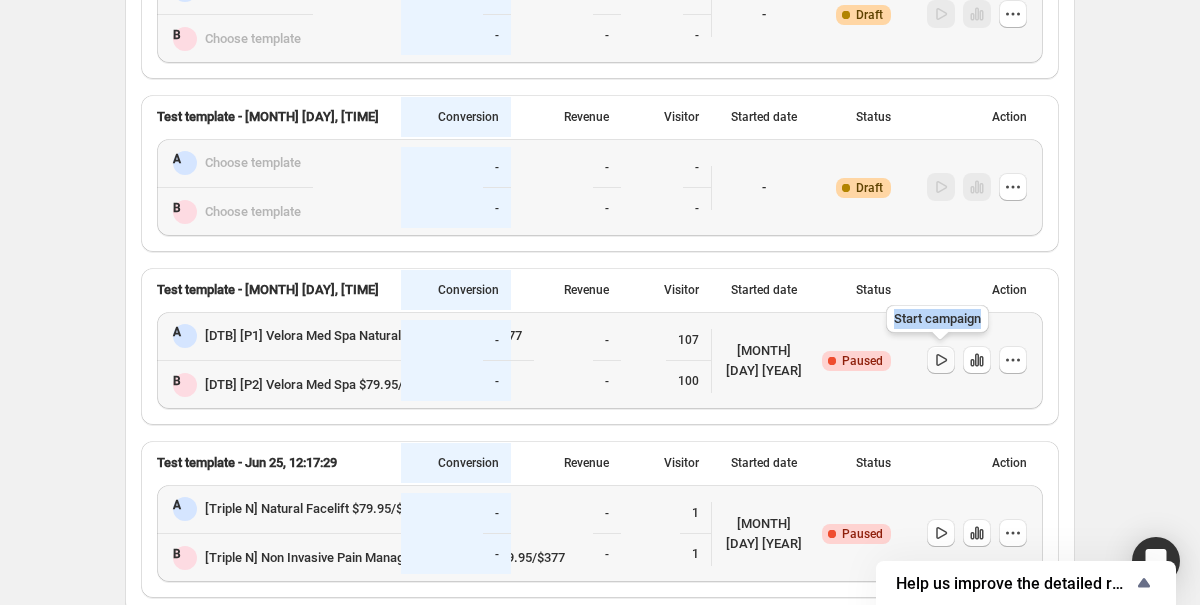 click at bounding box center (941, 360) 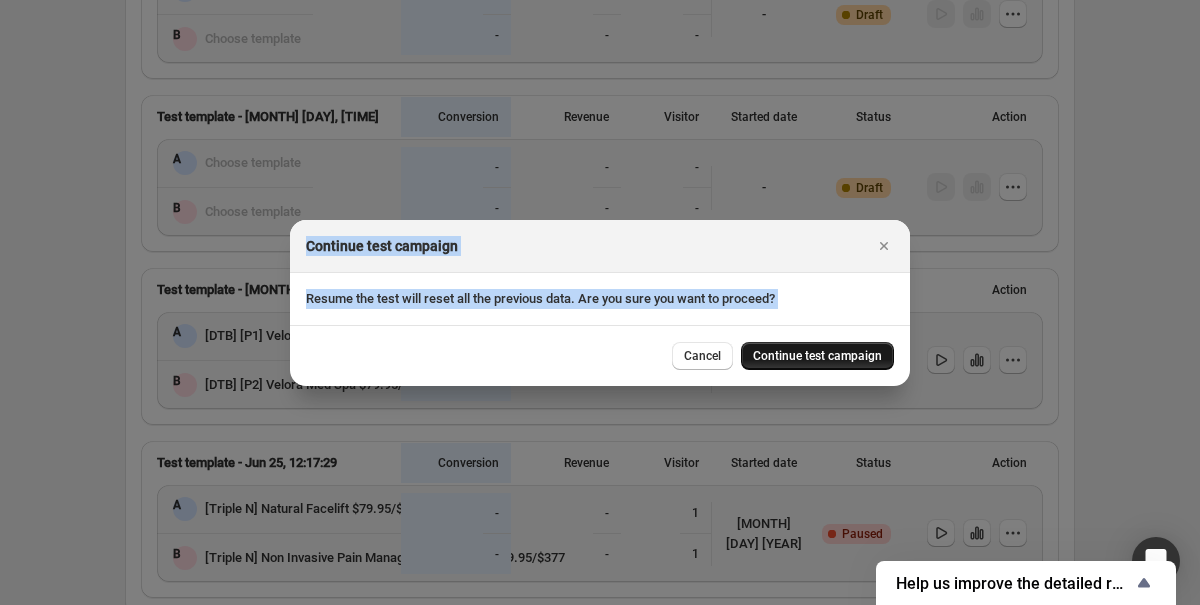 click on "Continue test campaign" at bounding box center (817, 356) 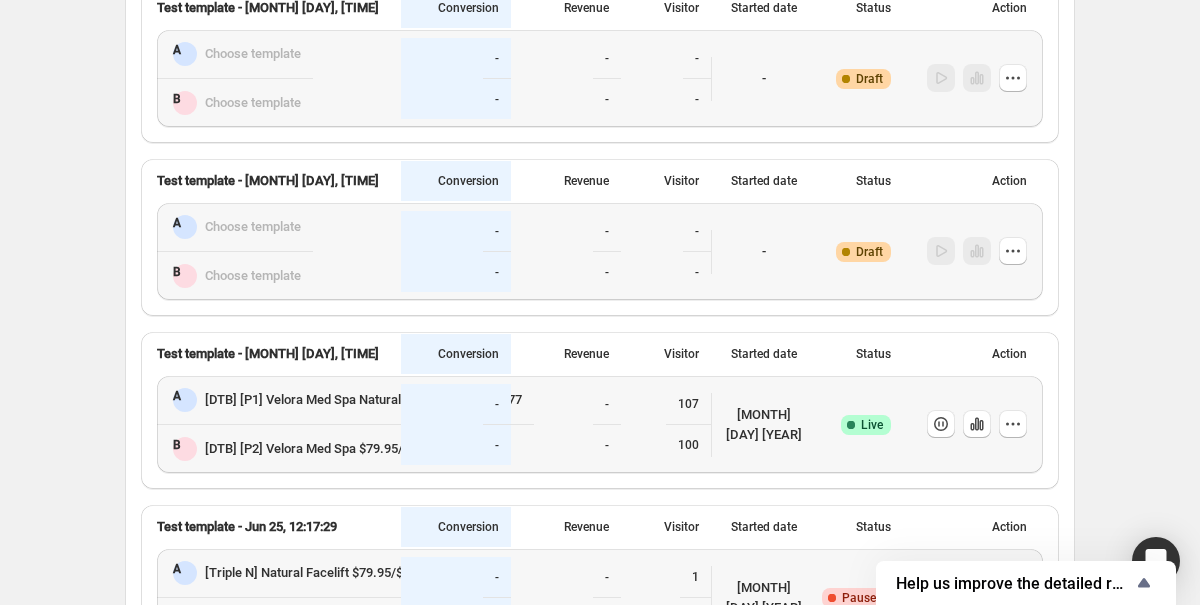 scroll, scrollTop: 143, scrollLeft: 0, axis: vertical 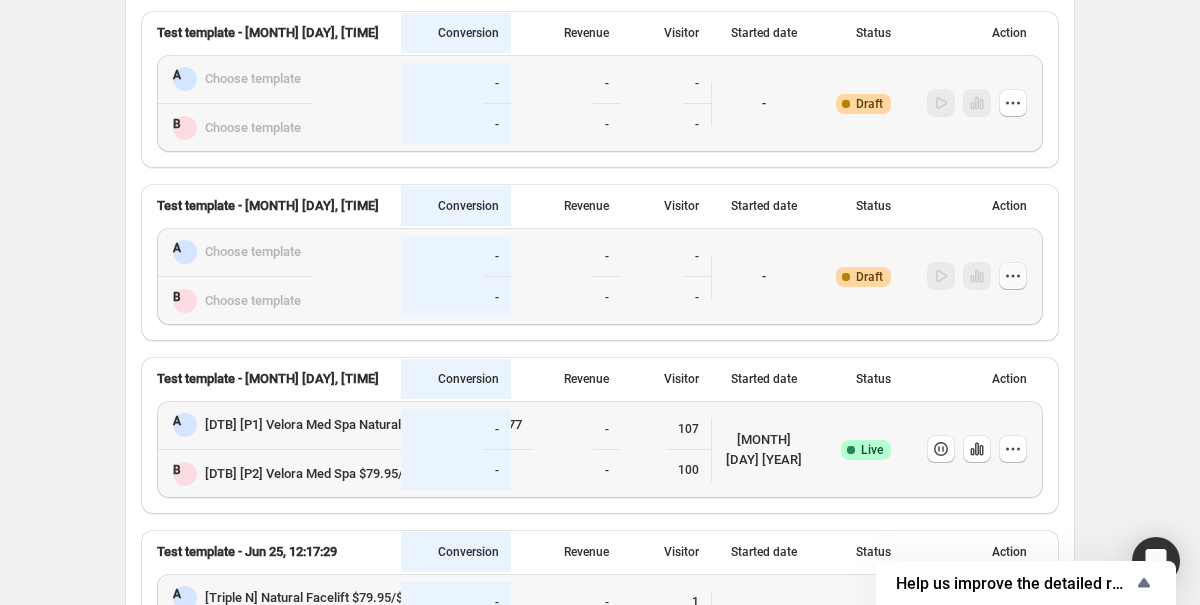 click at bounding box center (1013, 103) 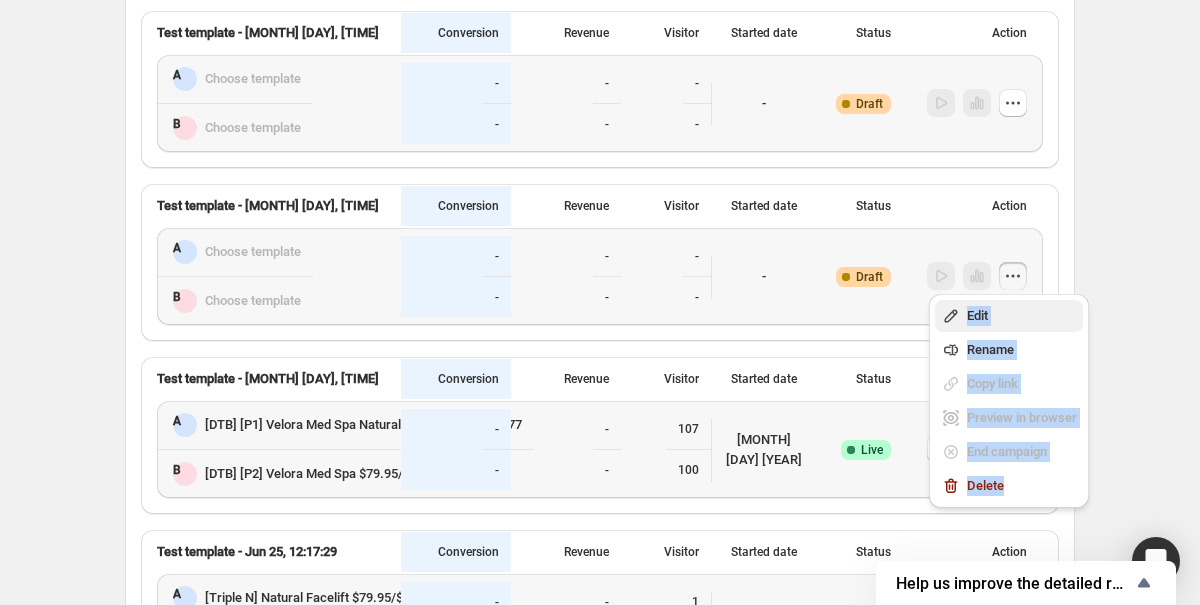click at bounding box center (951, 316) 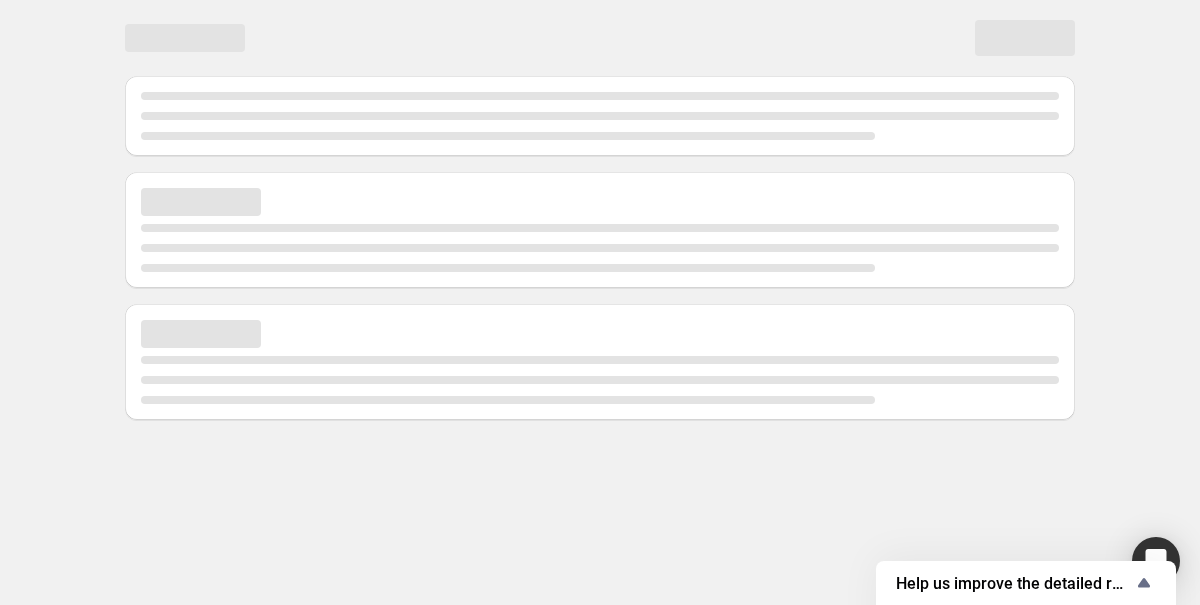 scroll, scrollTop: 0, scrollLeft: 0, axis: both 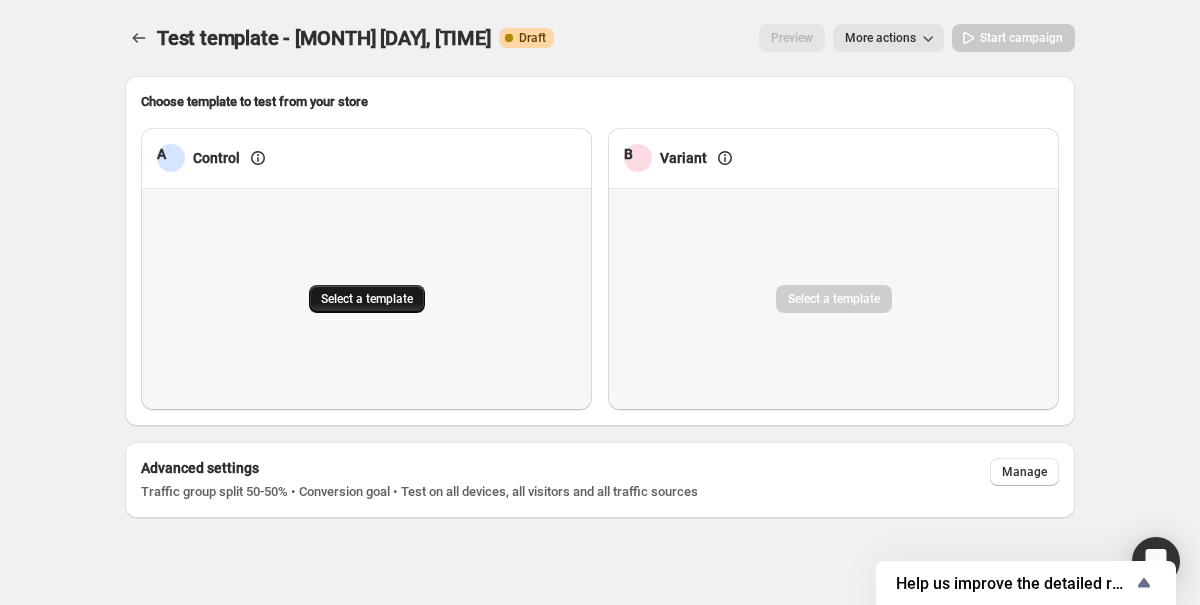 click on "Select a template" at bounding box center [367, 299] 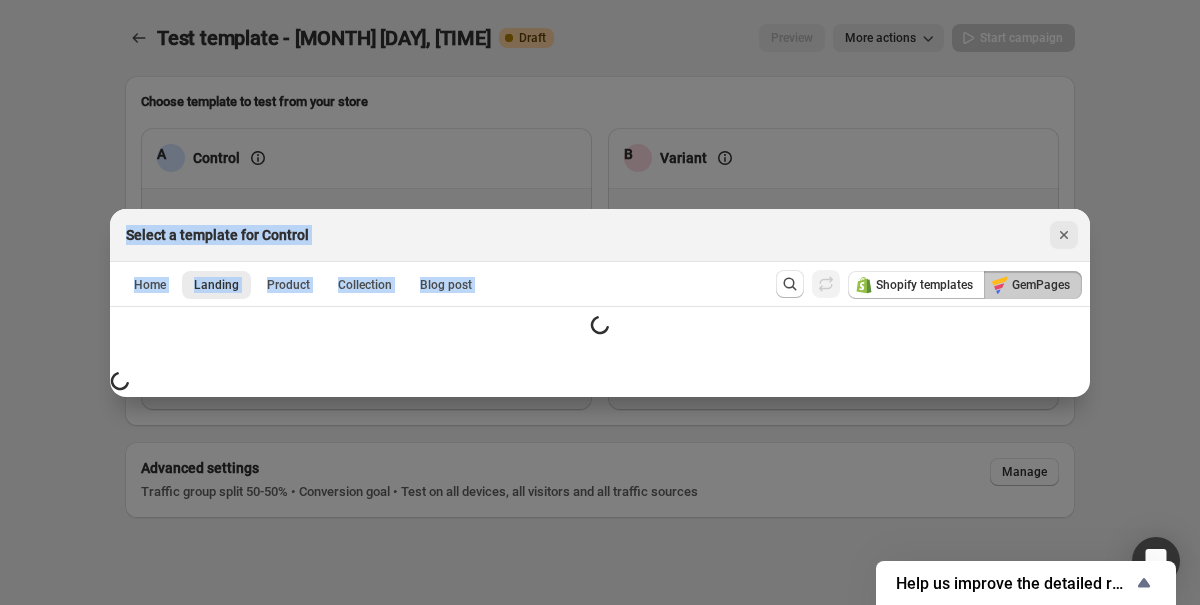 click at bounding box center [1064, 235] 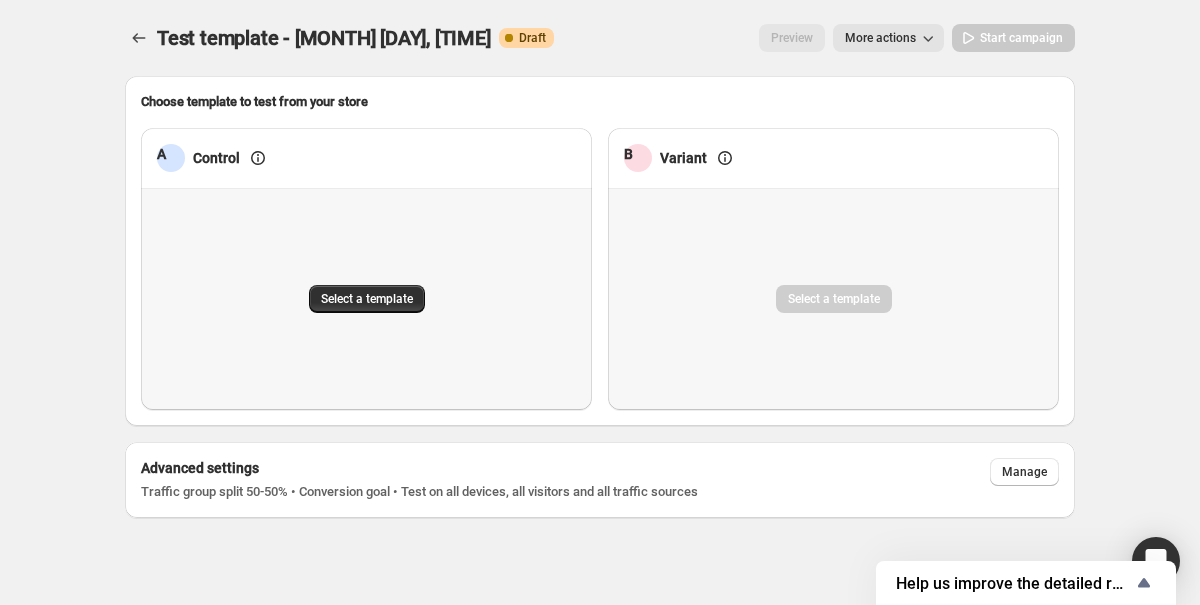 click on "More actions" at bounding box center [880, 38] 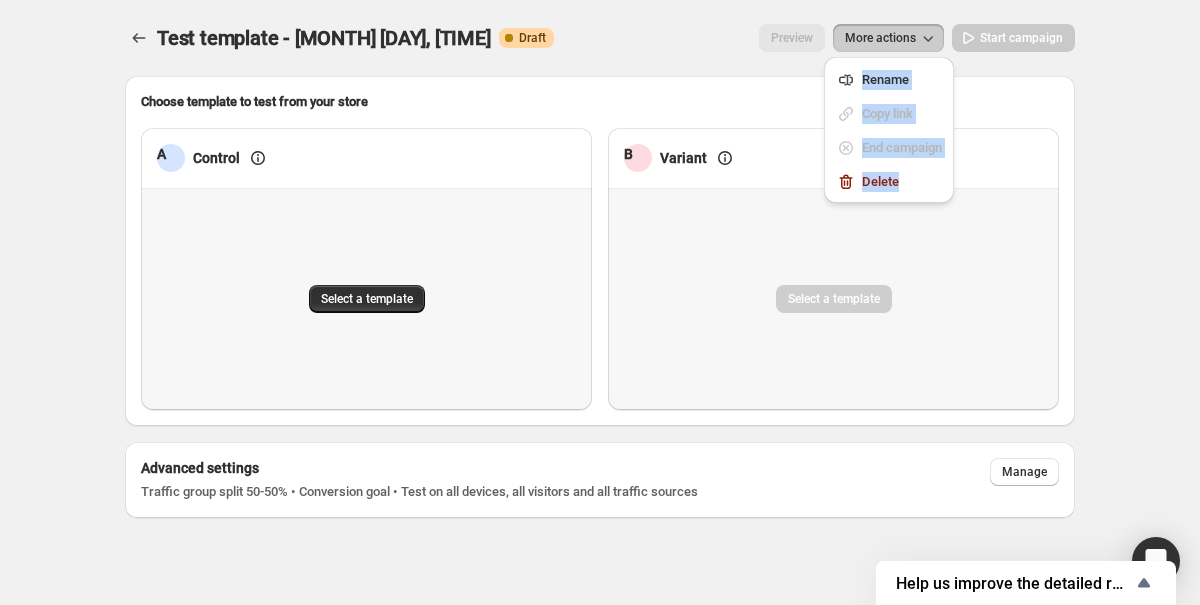 click on "More actions" at bounding box center (880, 38) 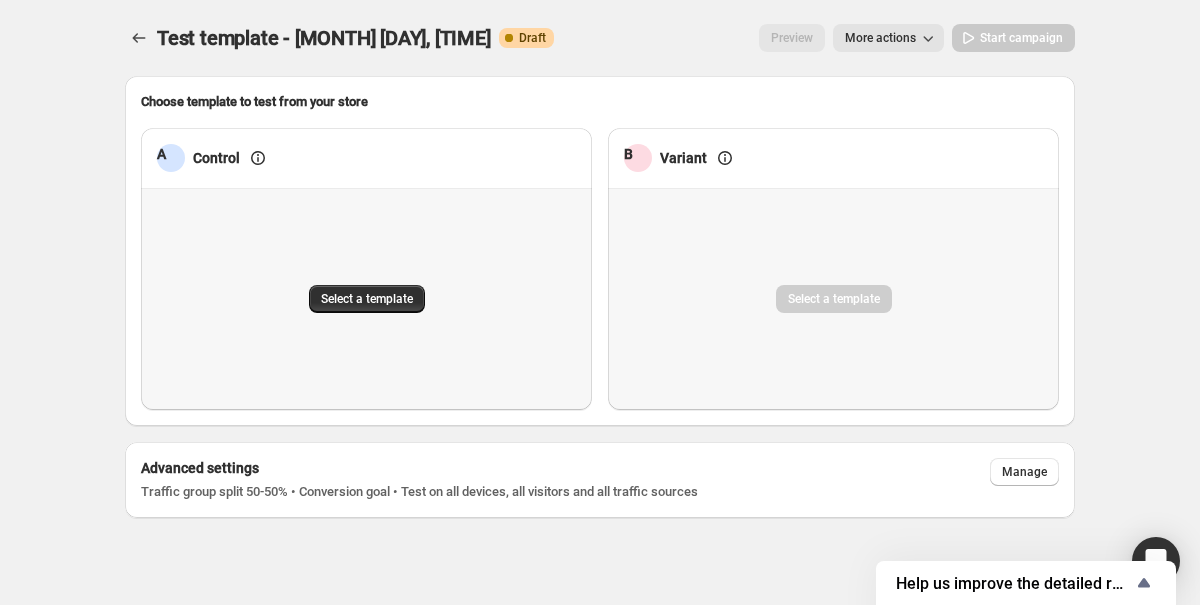 click on "More actions" at bounding box center [888, 38] 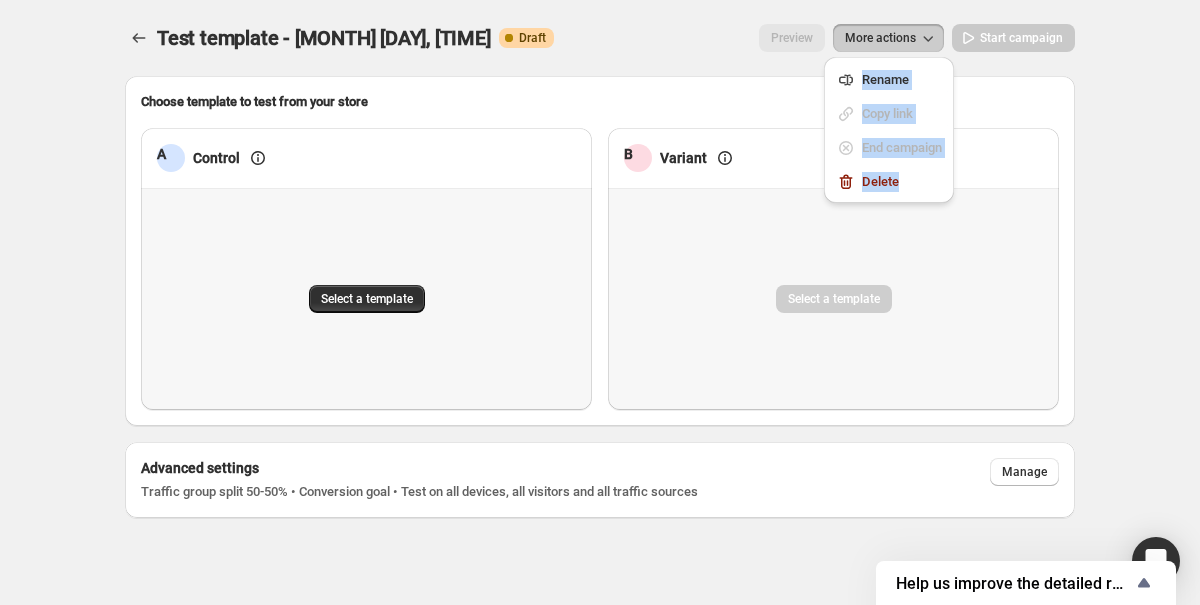click on "More actions" at bounding box center (888, 38) 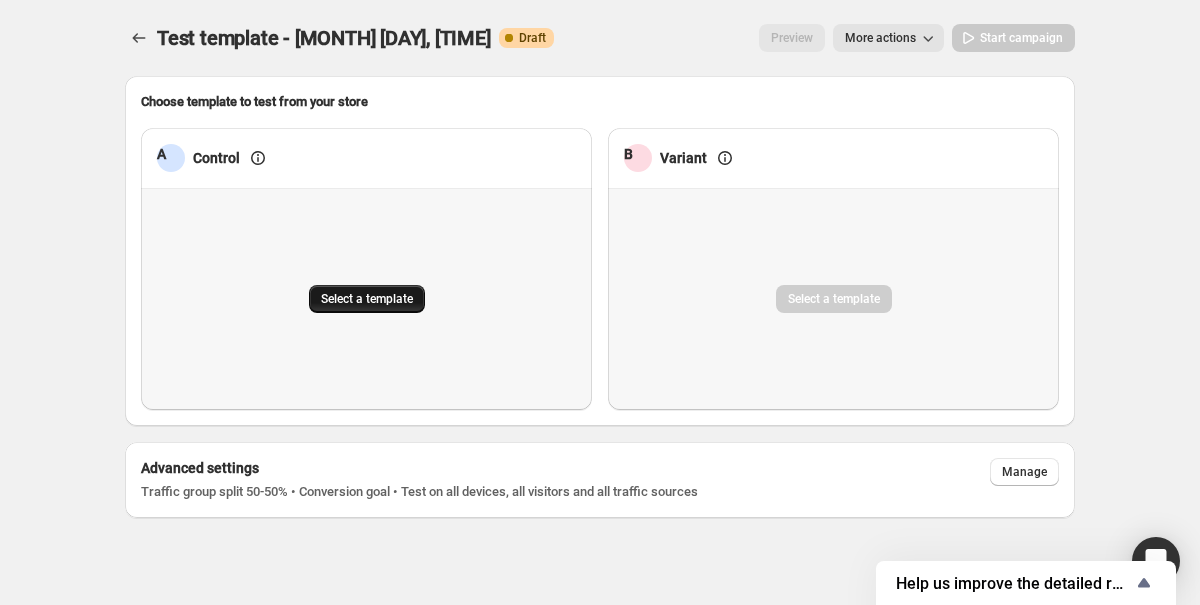 click on "Select a template" at bounding box center [367, 299] 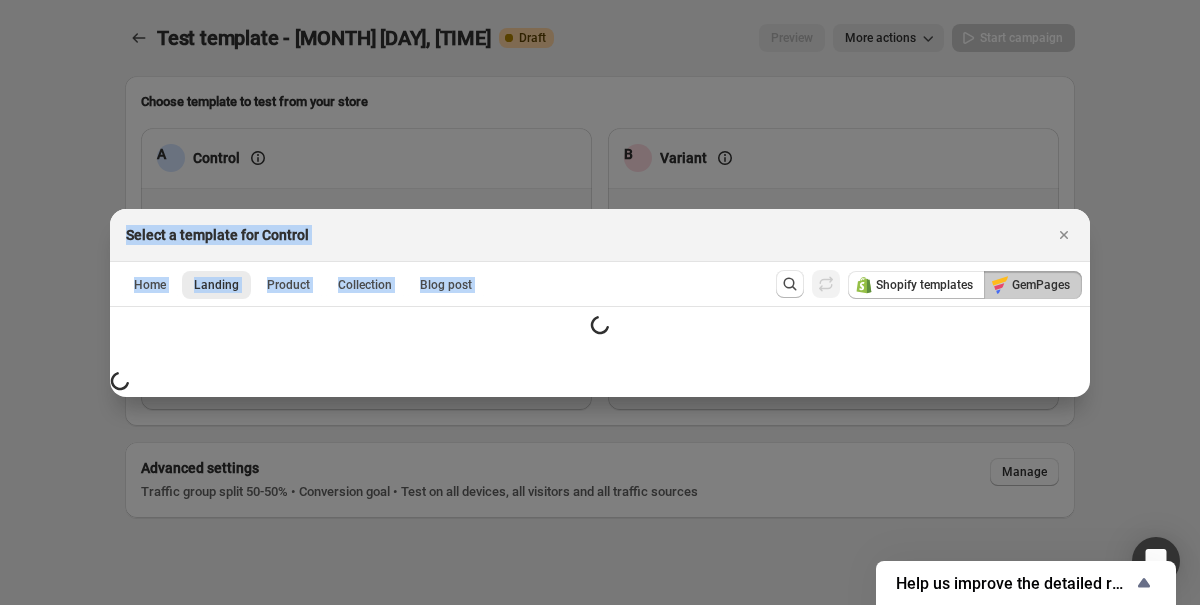 click on "Small spinner example" at bounding box center [600, 384] 